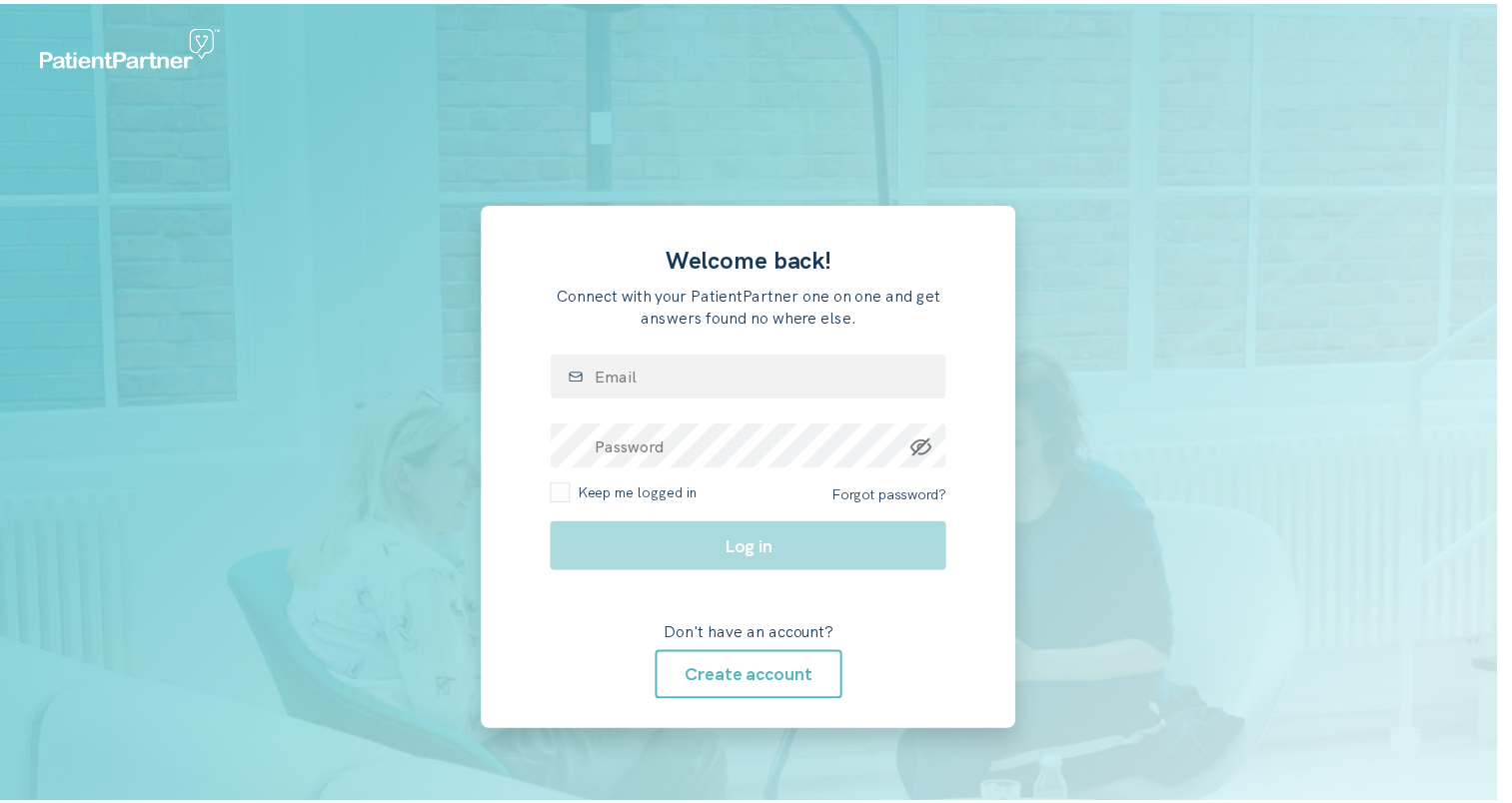 scroll, scrollTop: 0, scrollLeft: 0, axis: both 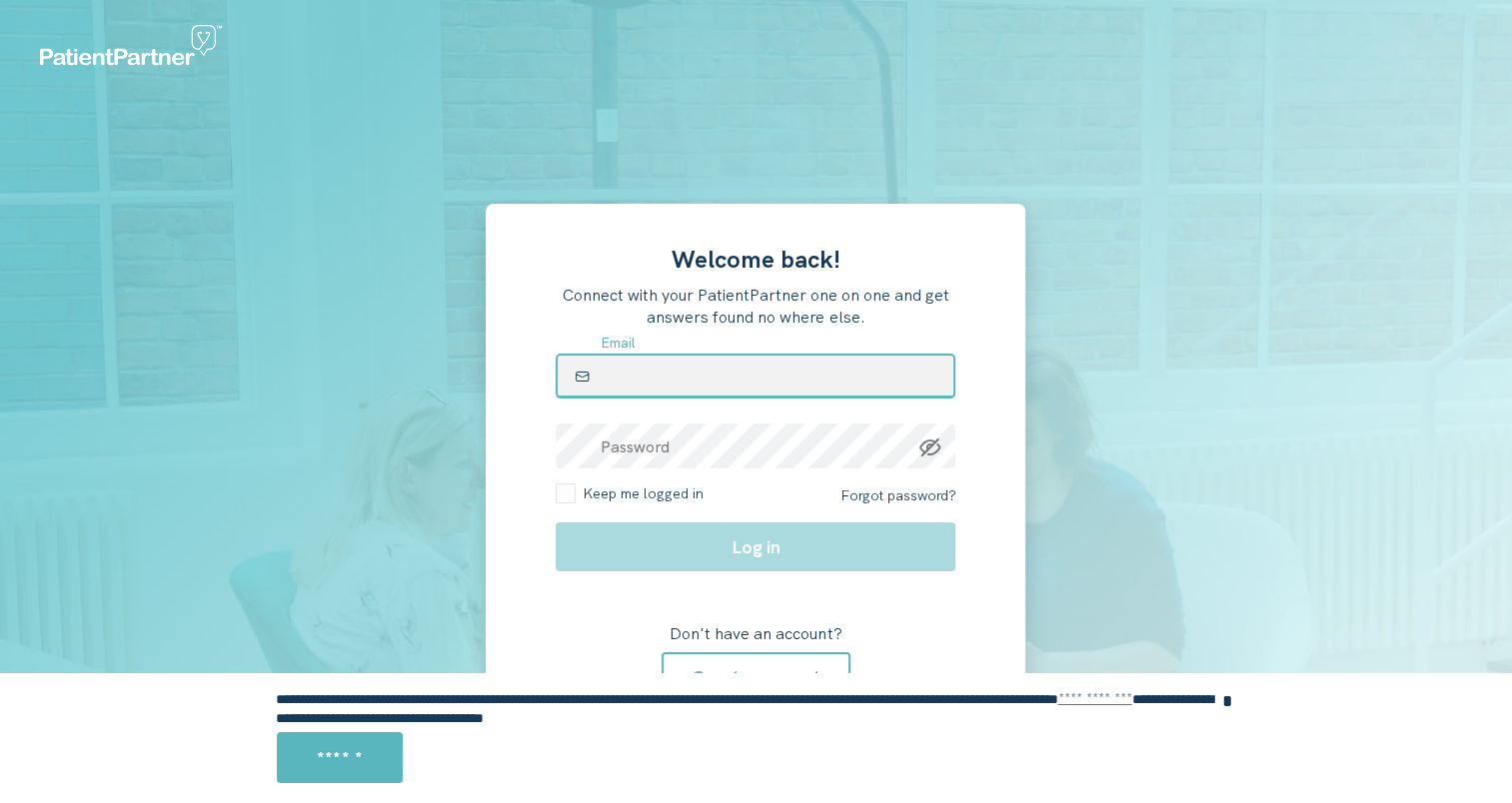 click at bounding box center (756, 376) 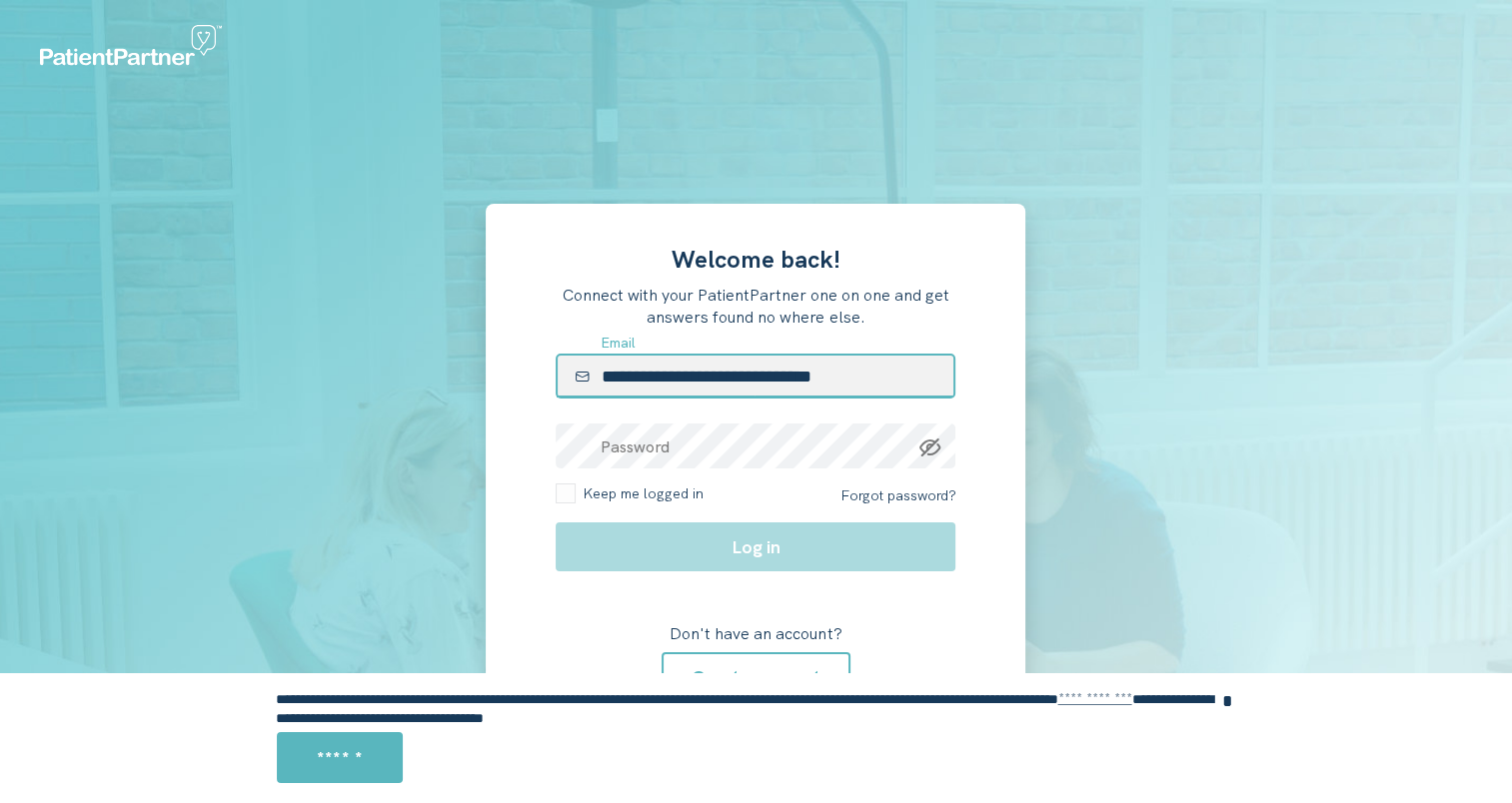 type on "**********" 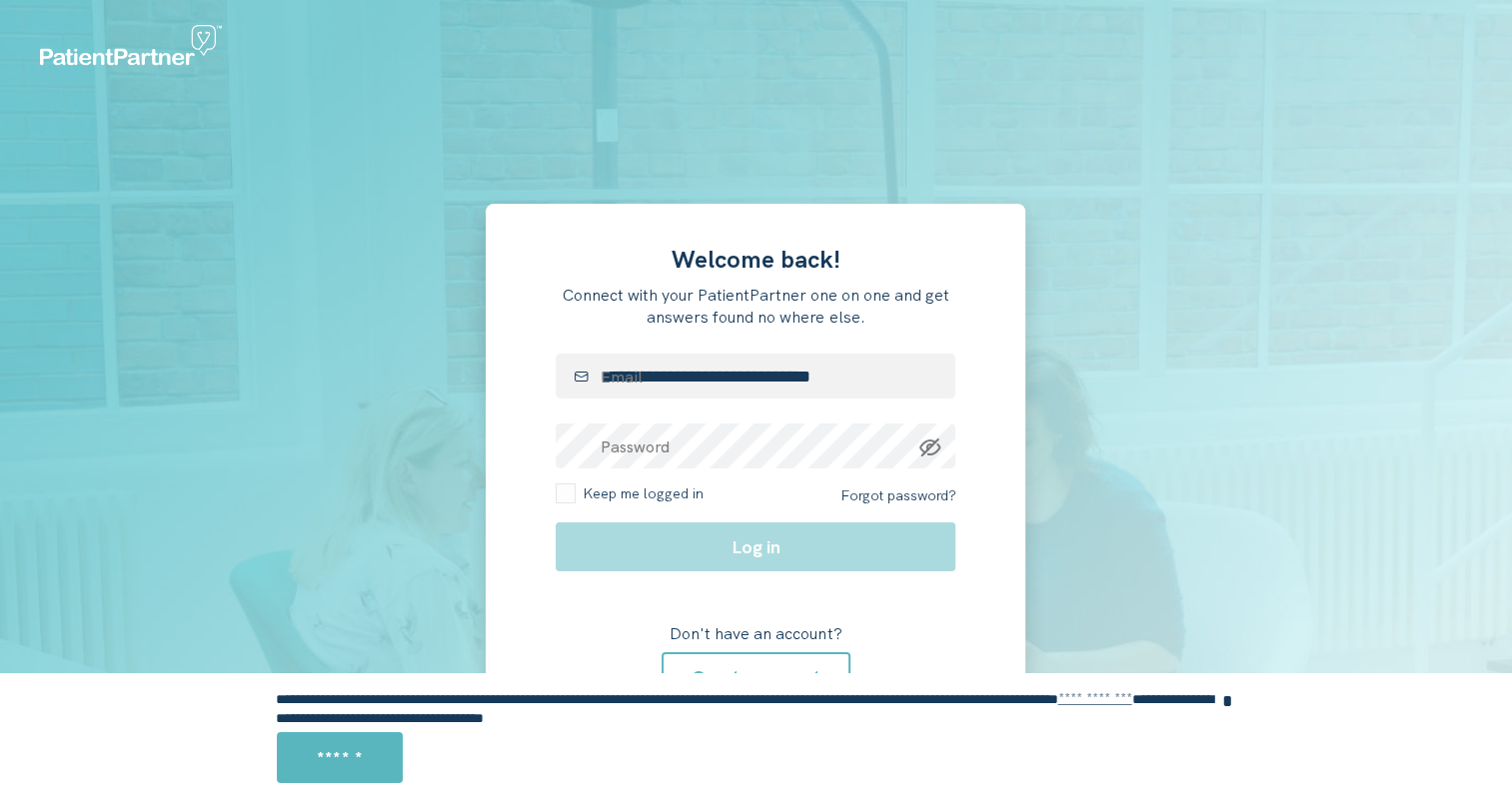 type 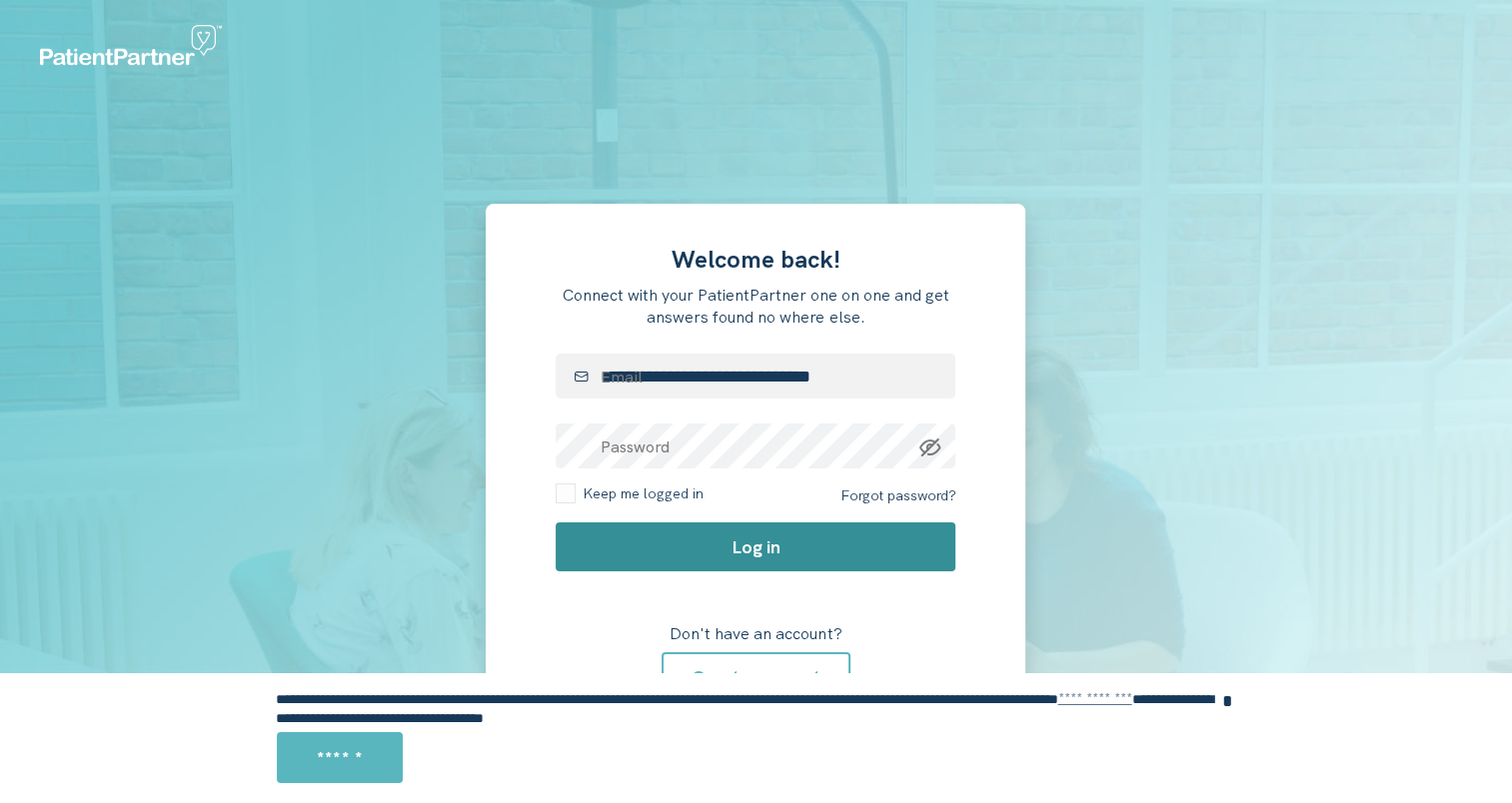 click on "Log in" 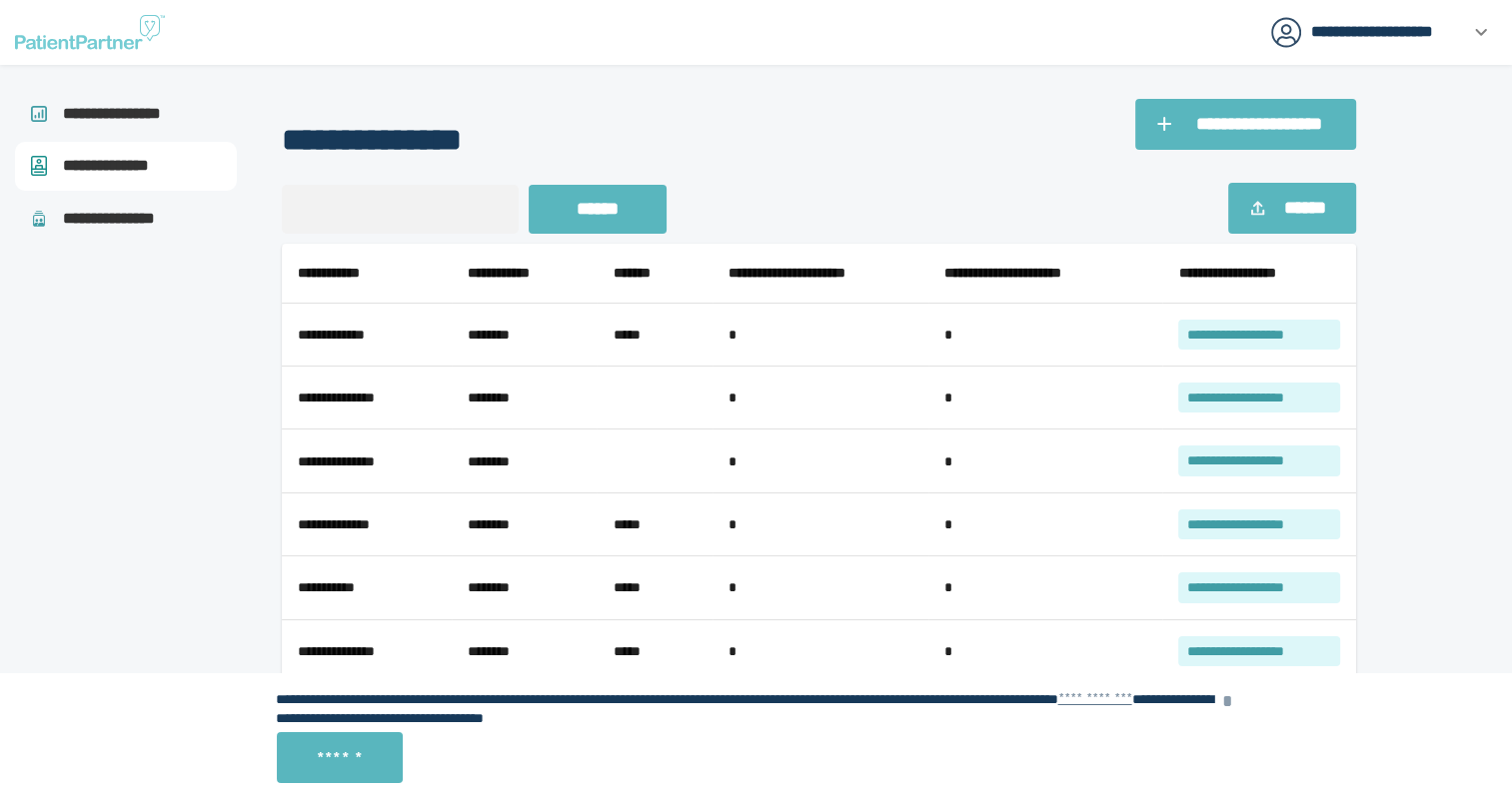 click on "*" at bounding box center [1227, 701] 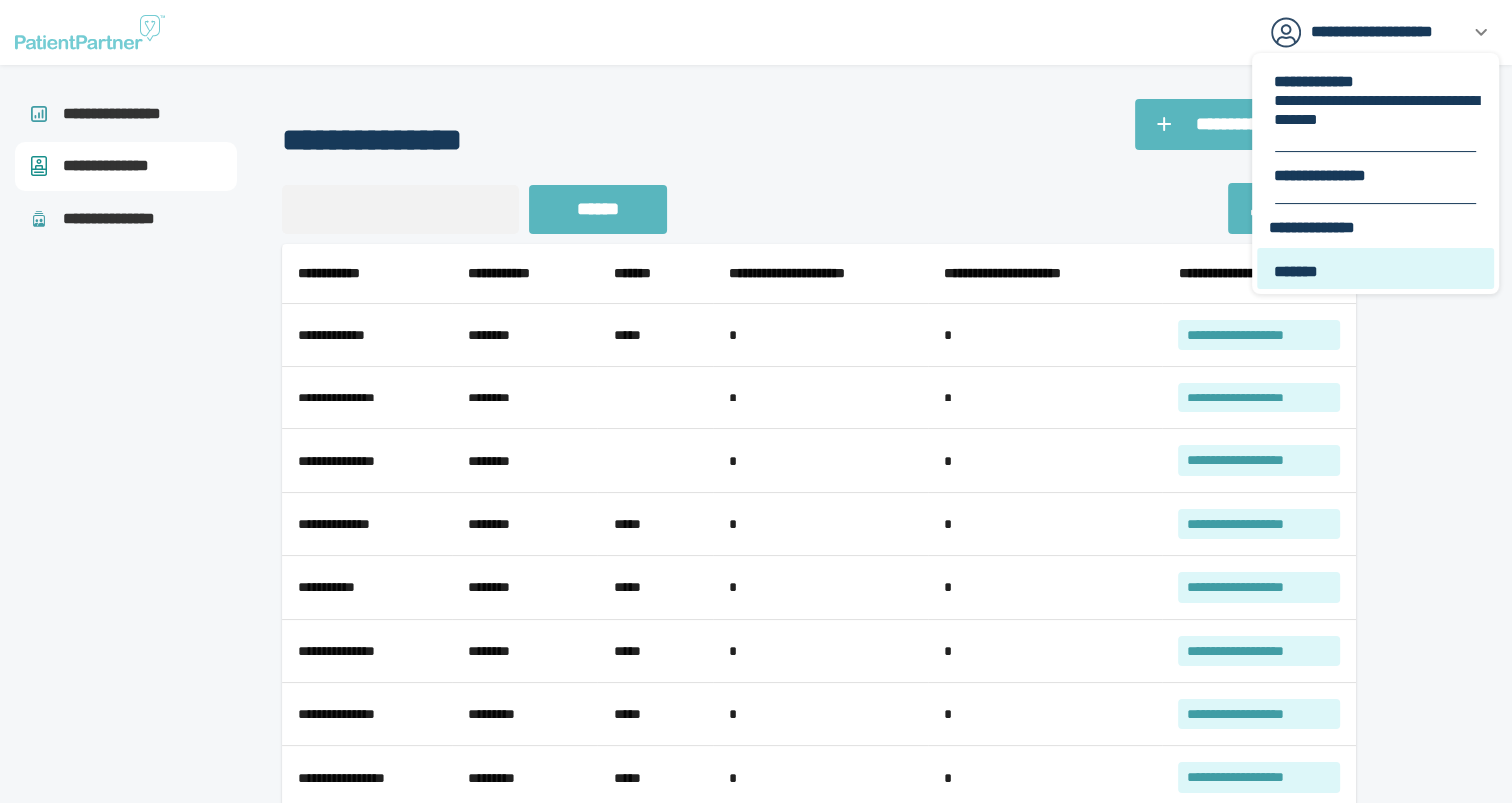 click on "*******" at bounding box center (1375, 268) 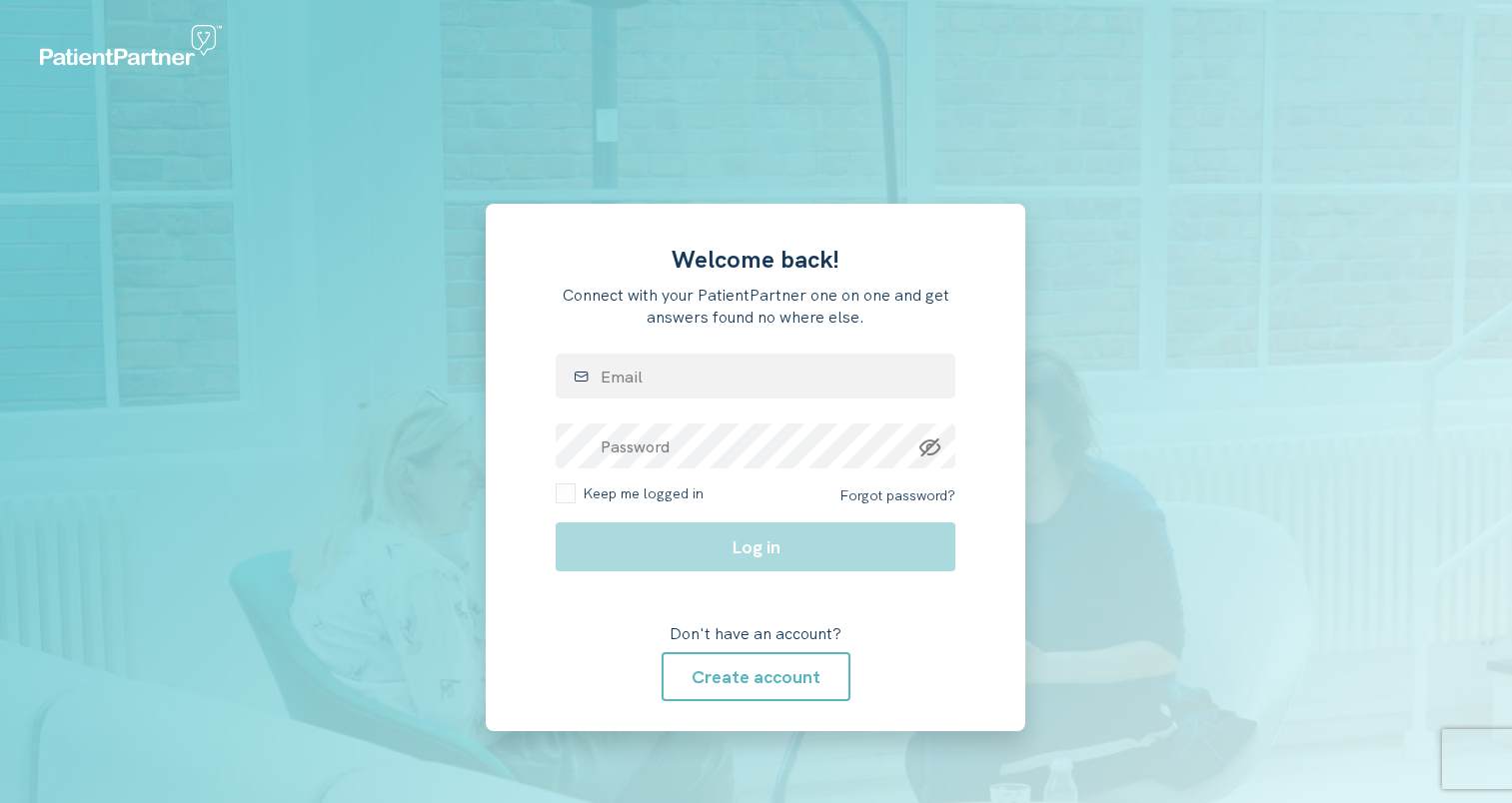 scroll, scrollTop: 0, scrollLeft: 0, axis: both 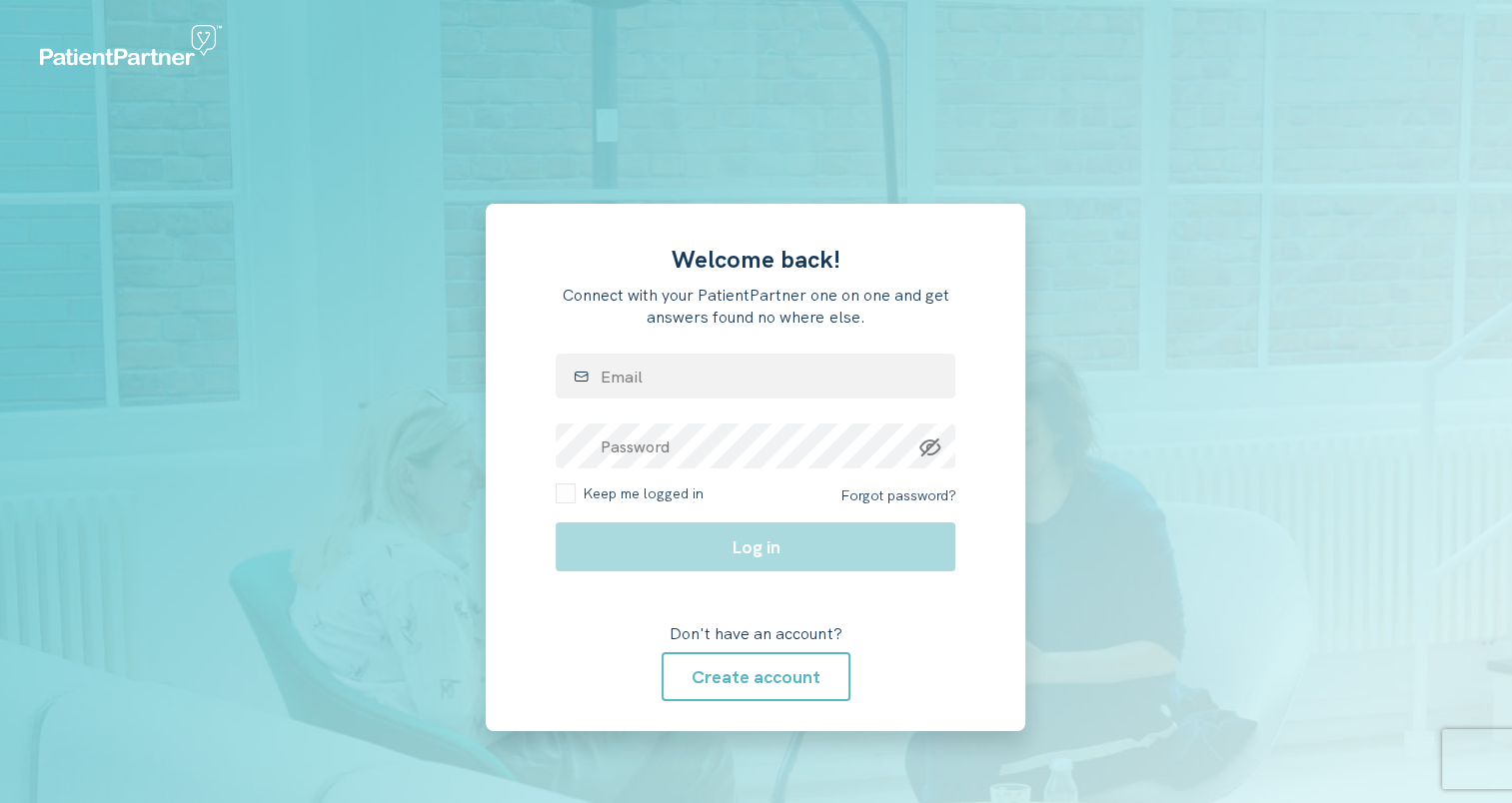click on "Welcome back! Connect with your PatientPartner one on one and get answers found no where else. Email Password Keep me logged in Forgot password? Log in Don't have an account? Create account" at bounding box center [756, 467] 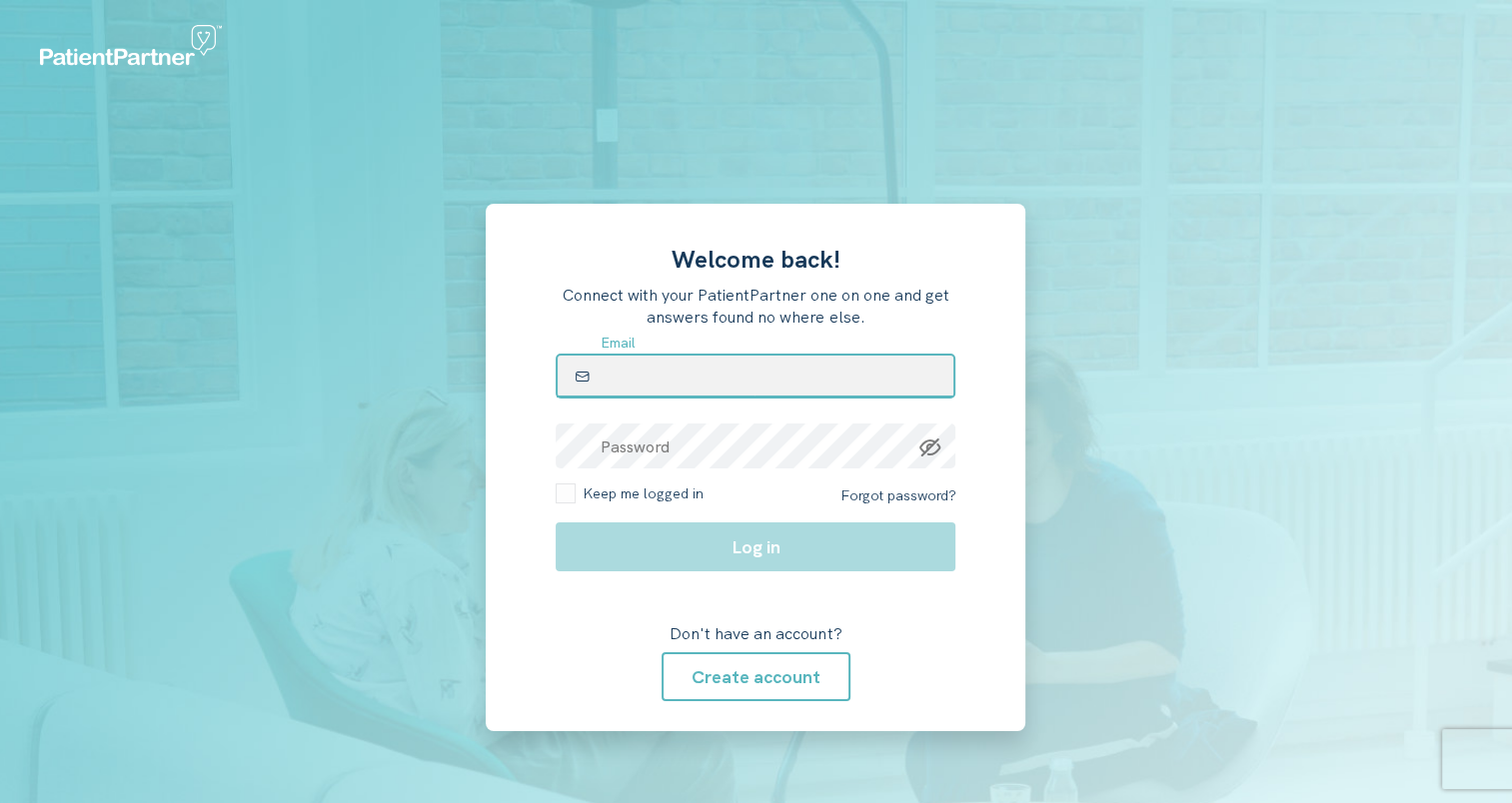 click at bounding box center [756, 376] 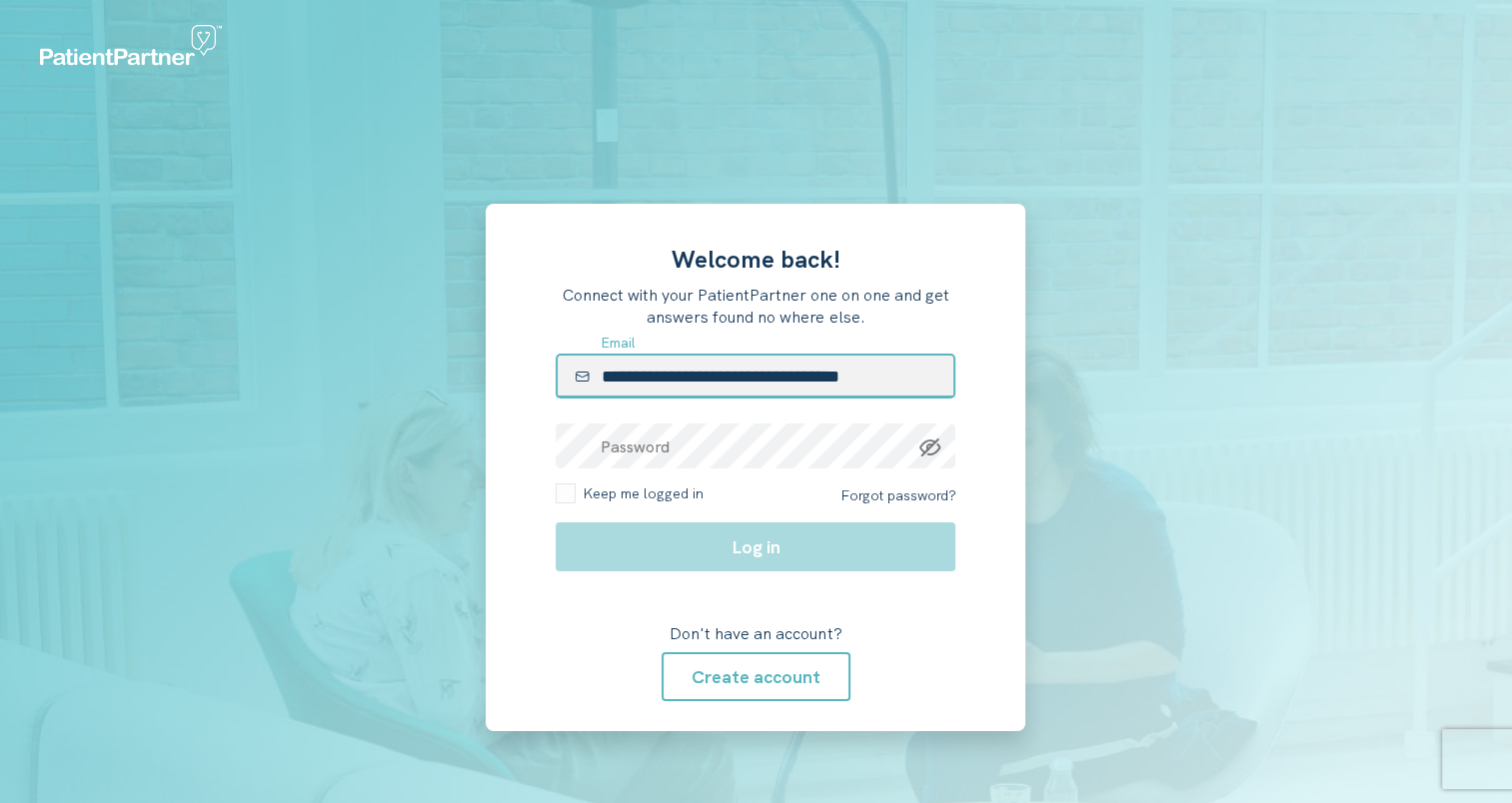 type on "**********" 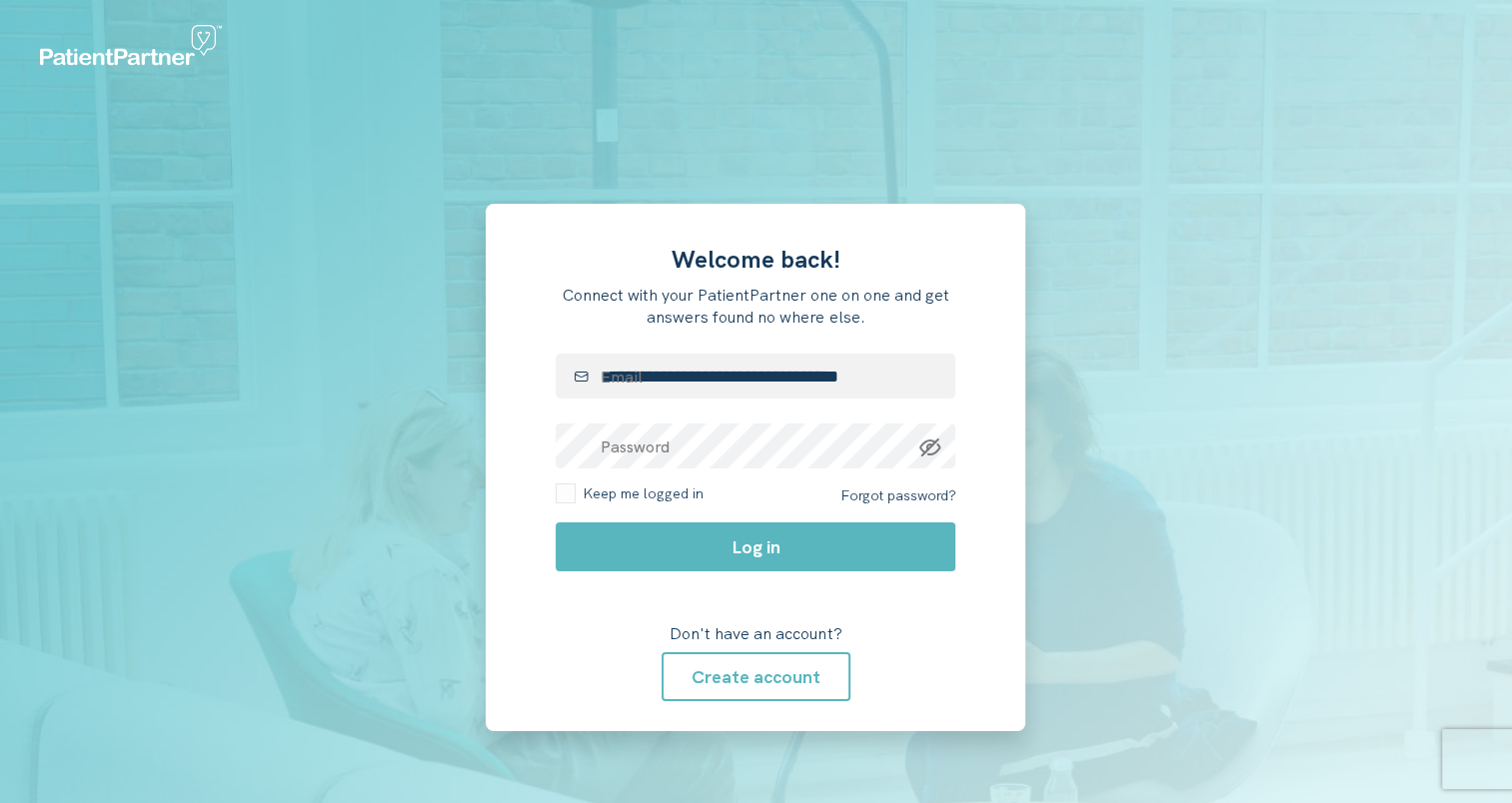 click on "**********" at bounding box center [756, 467] 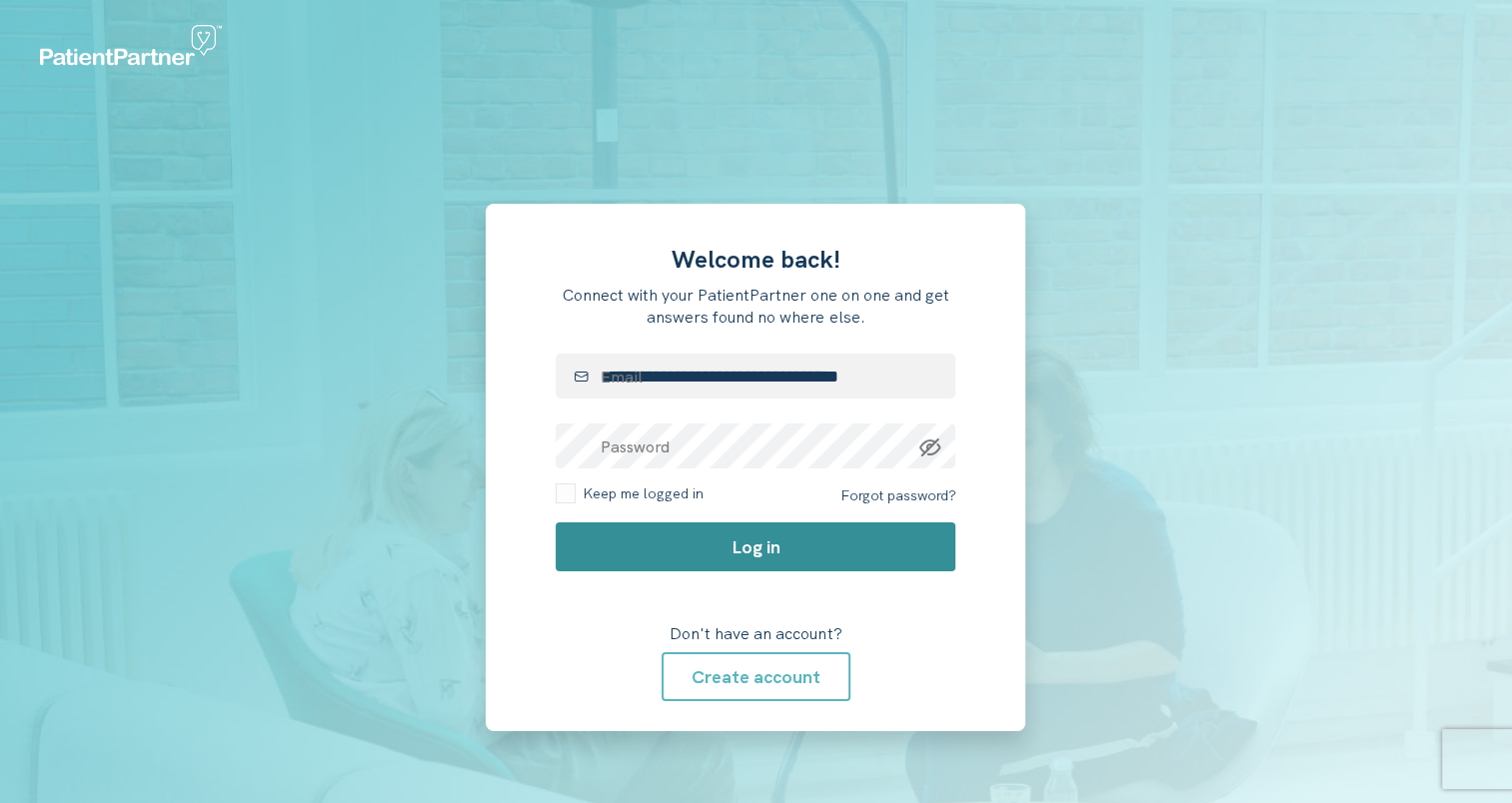 click on "Log in" 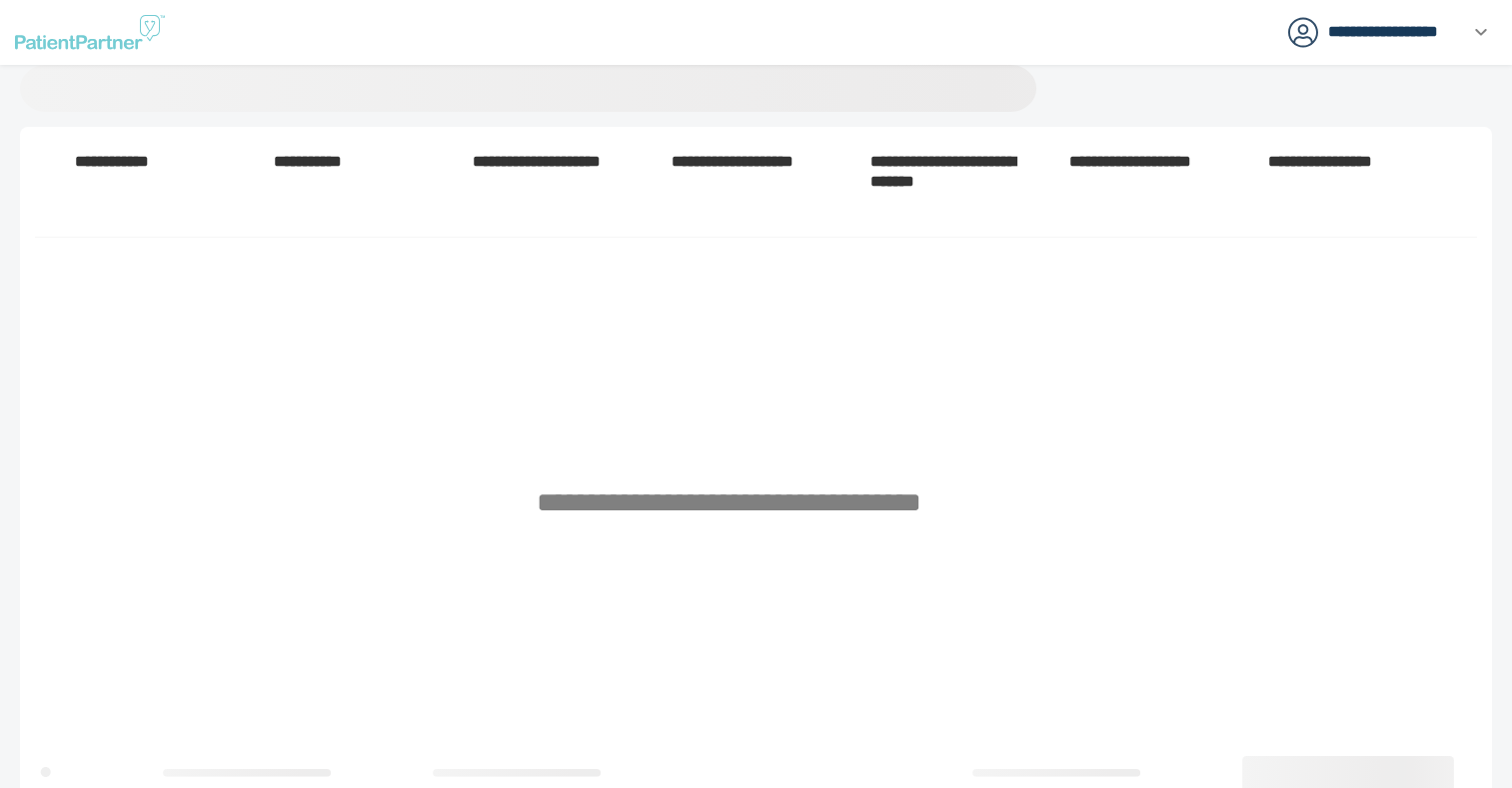 scroll, scrollTop: 0, scrollLeft: 0, axis: both 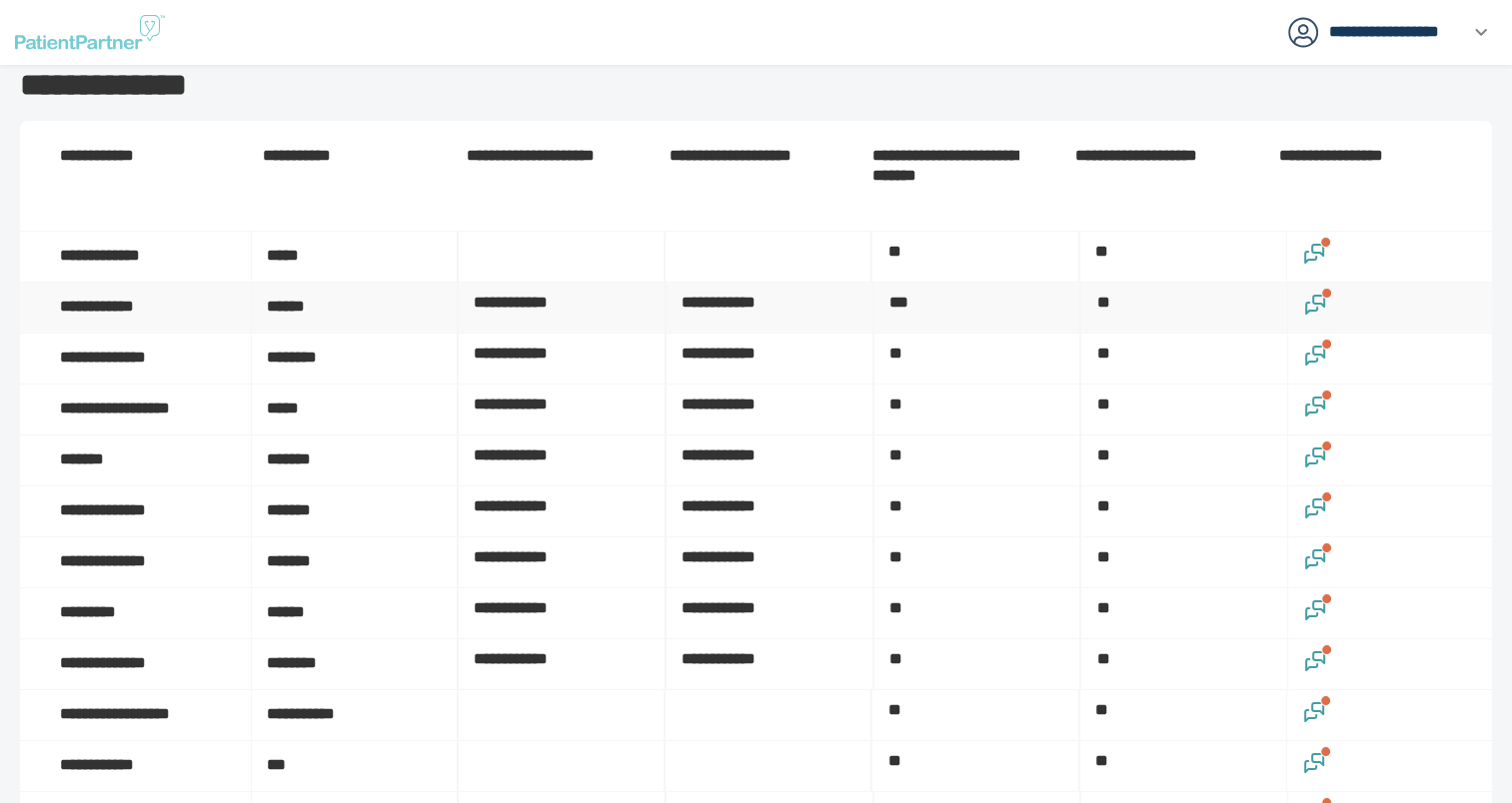 click at bounding box center [1390, 308] 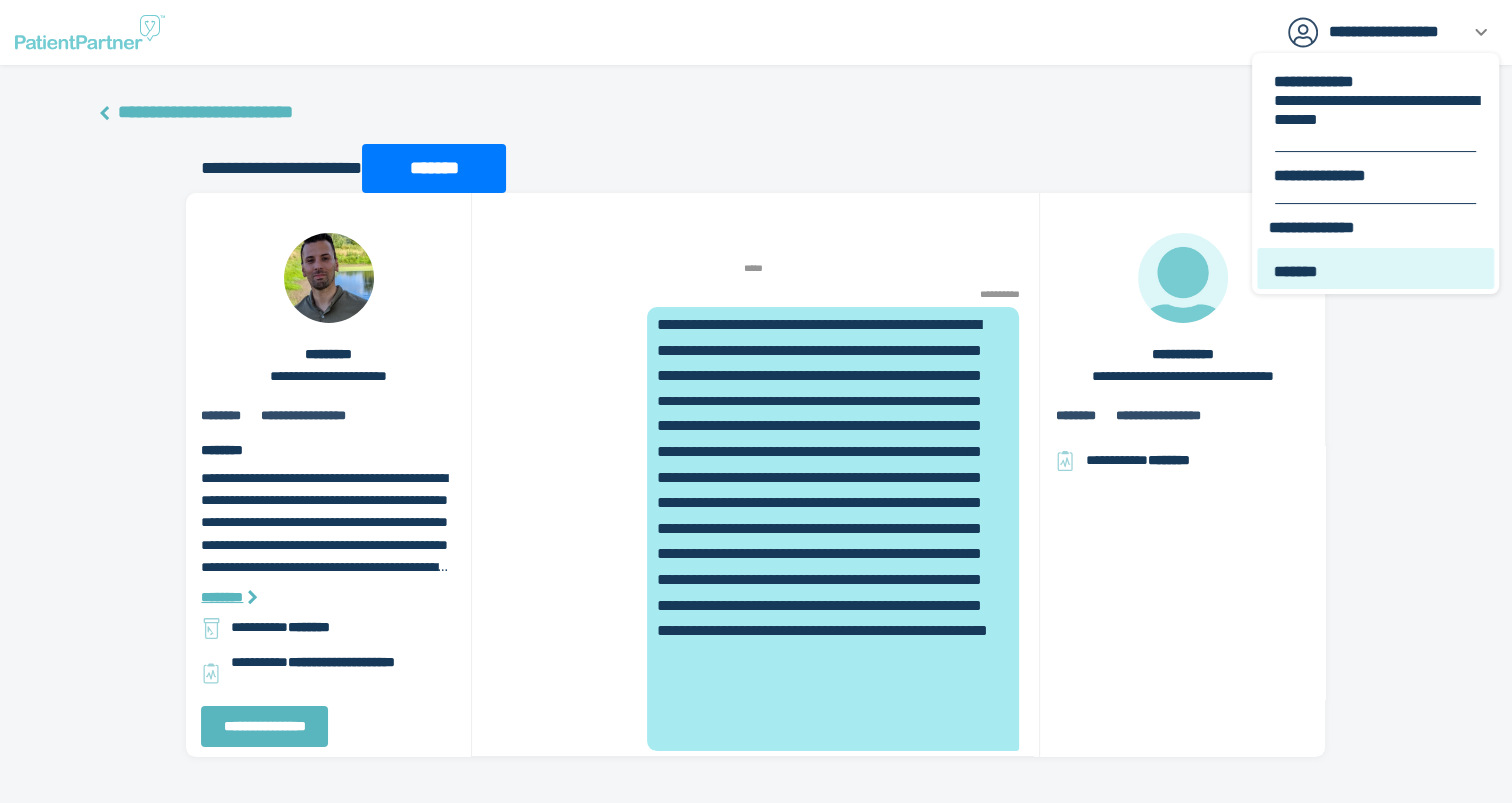 click on "*******" at bounding box center [1377, 271] 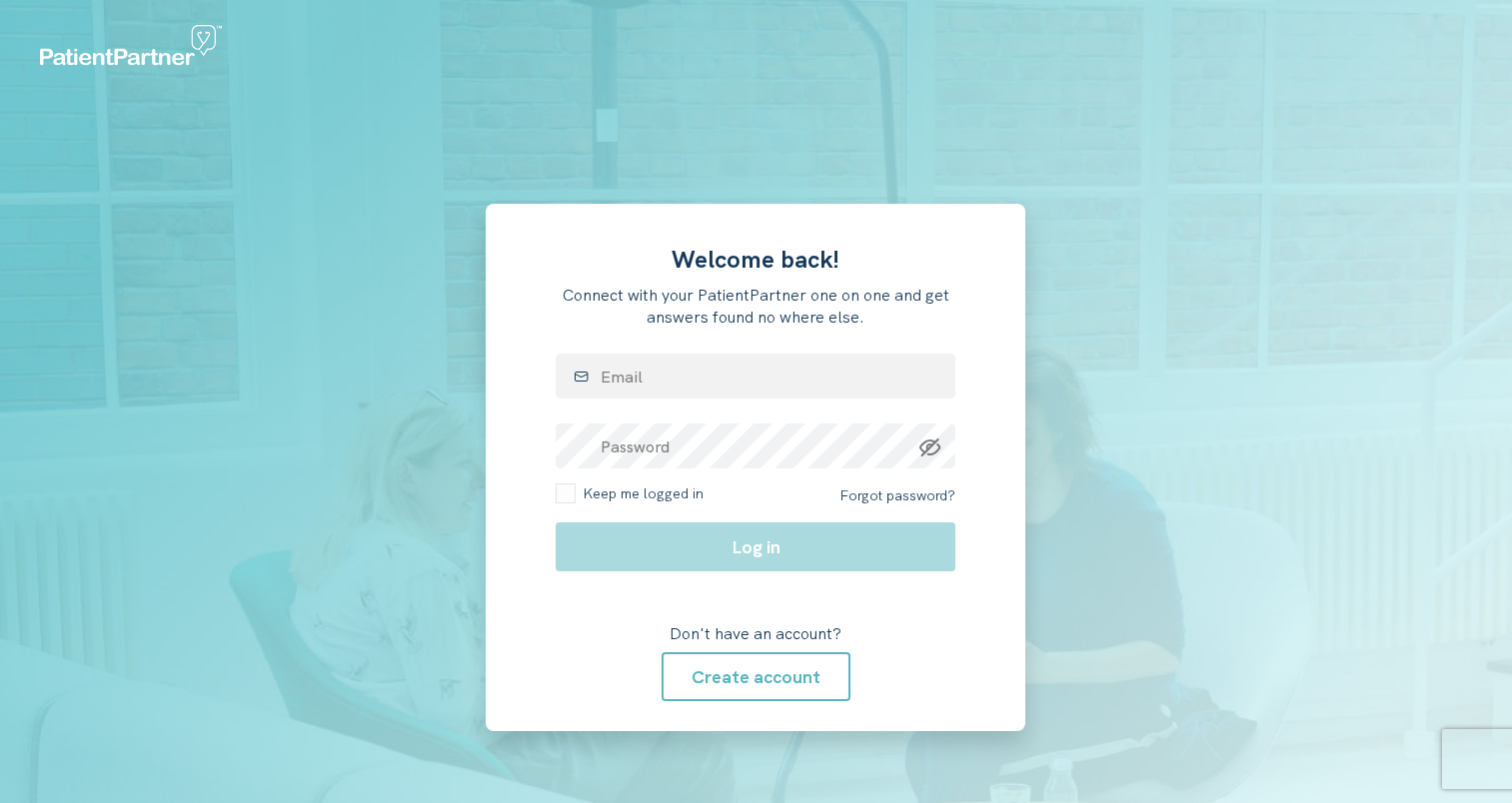 scroll, scrollTop: 0, scrollLeft: 0, axis: both 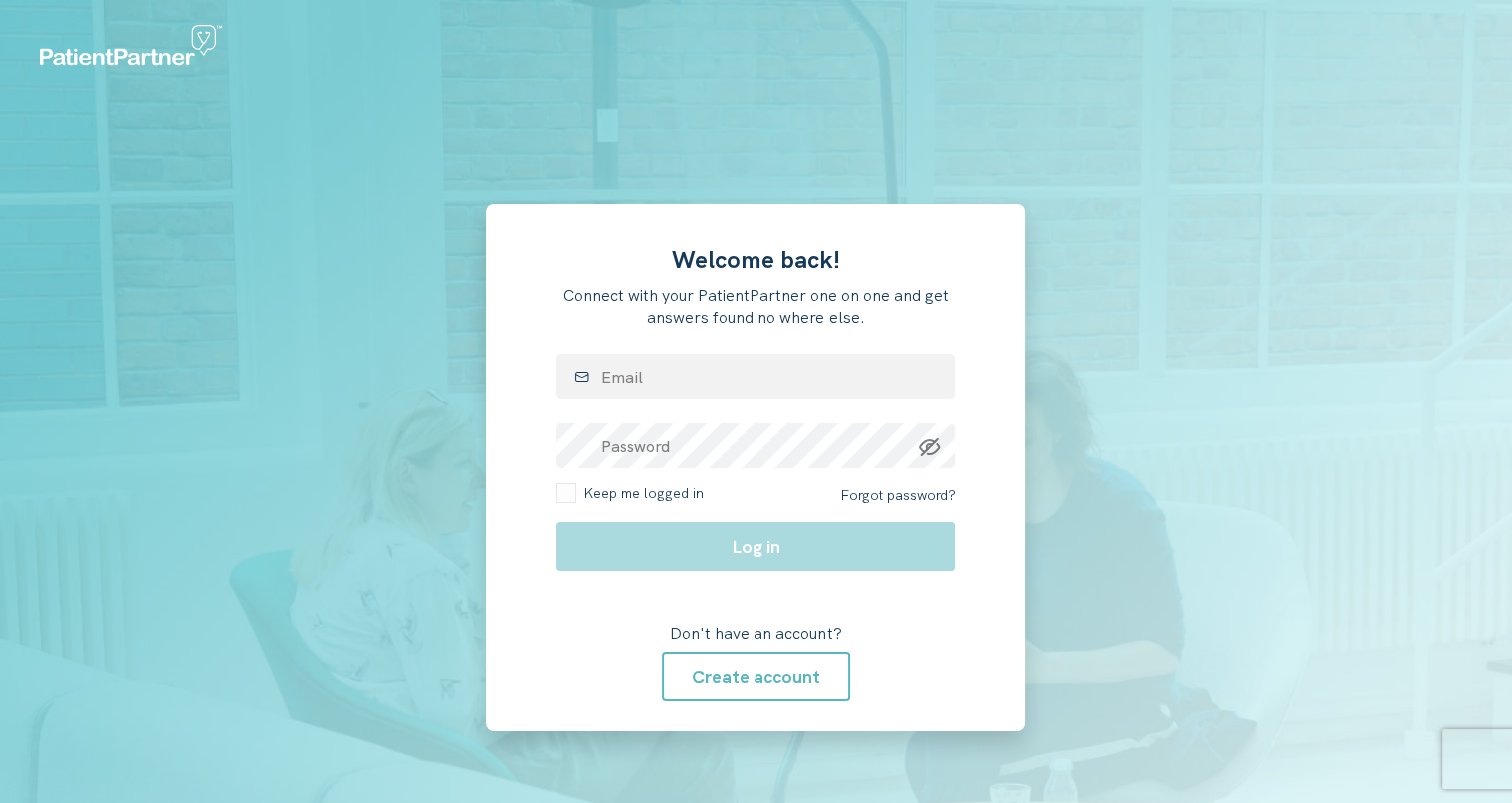 click on "Welcome back! Connect with your PatientPartner one on one and get answers found no where else. Email Password Keep me logged in Forgot password? Log in Don't have an account? Create account" at bounding box center [756, 467] 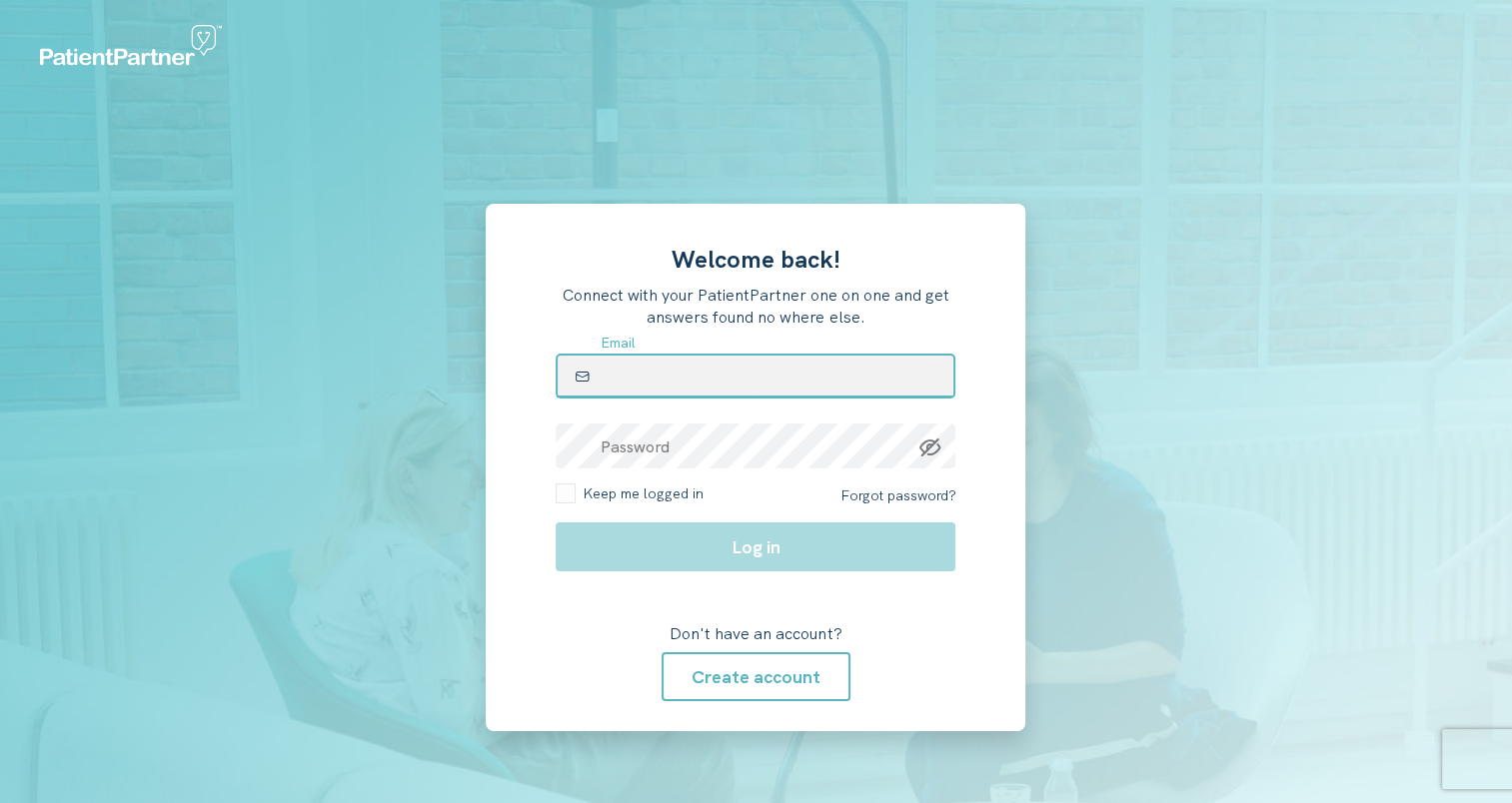 click at bounding box center [756, 376] 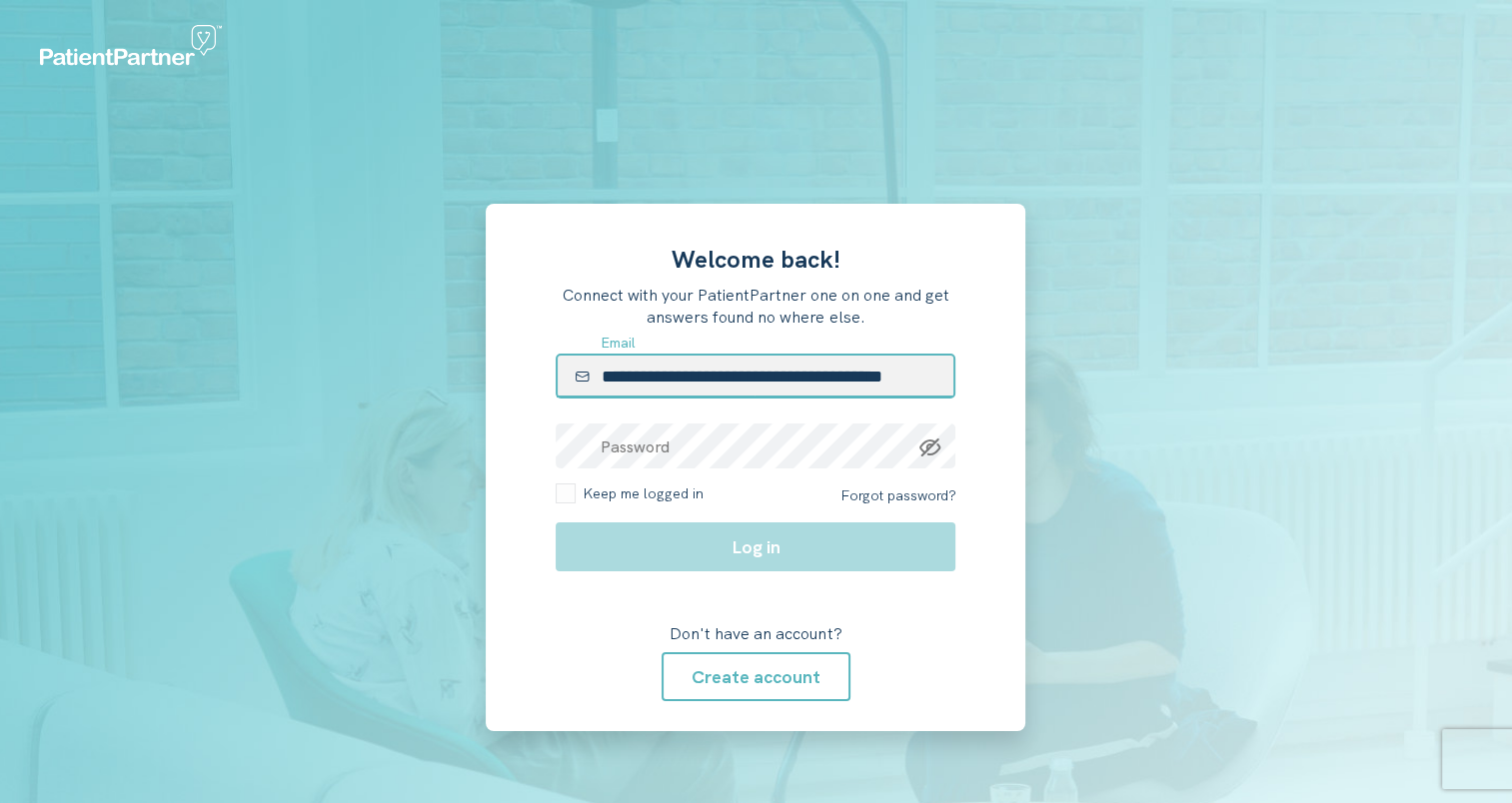 type on "**********" 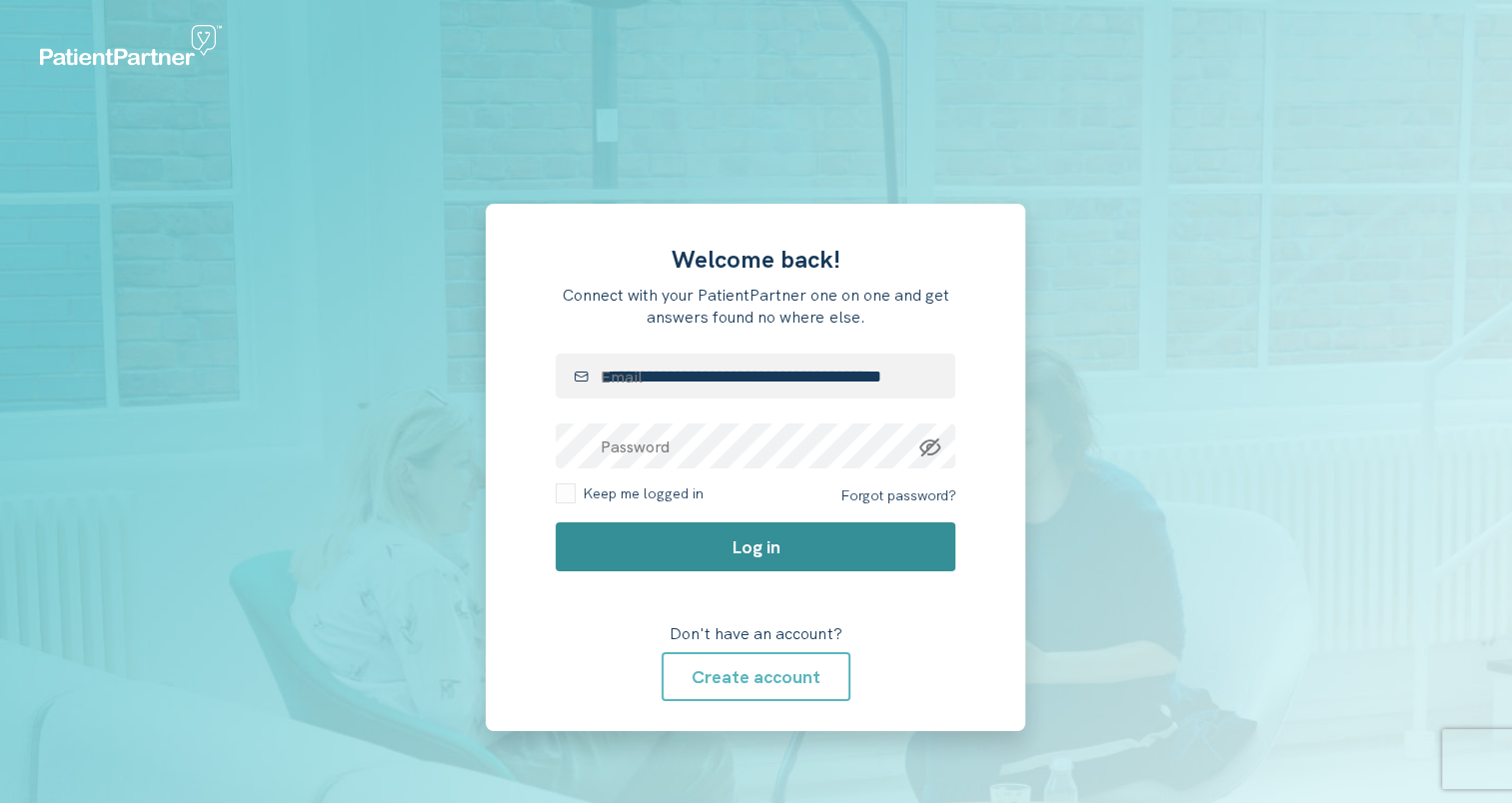click on "Log in" 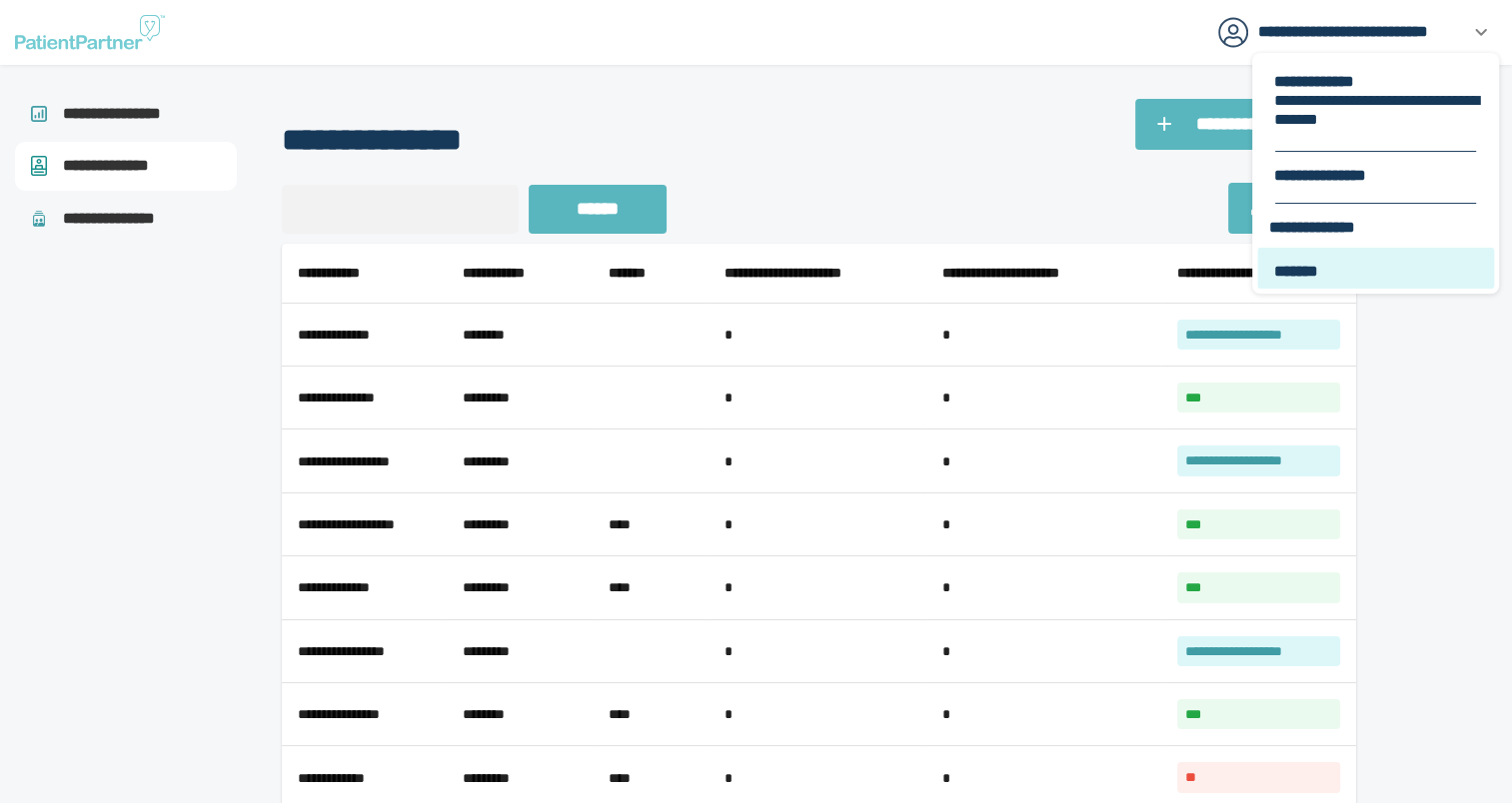 click on "*******" at bounding box center (1375, 268) 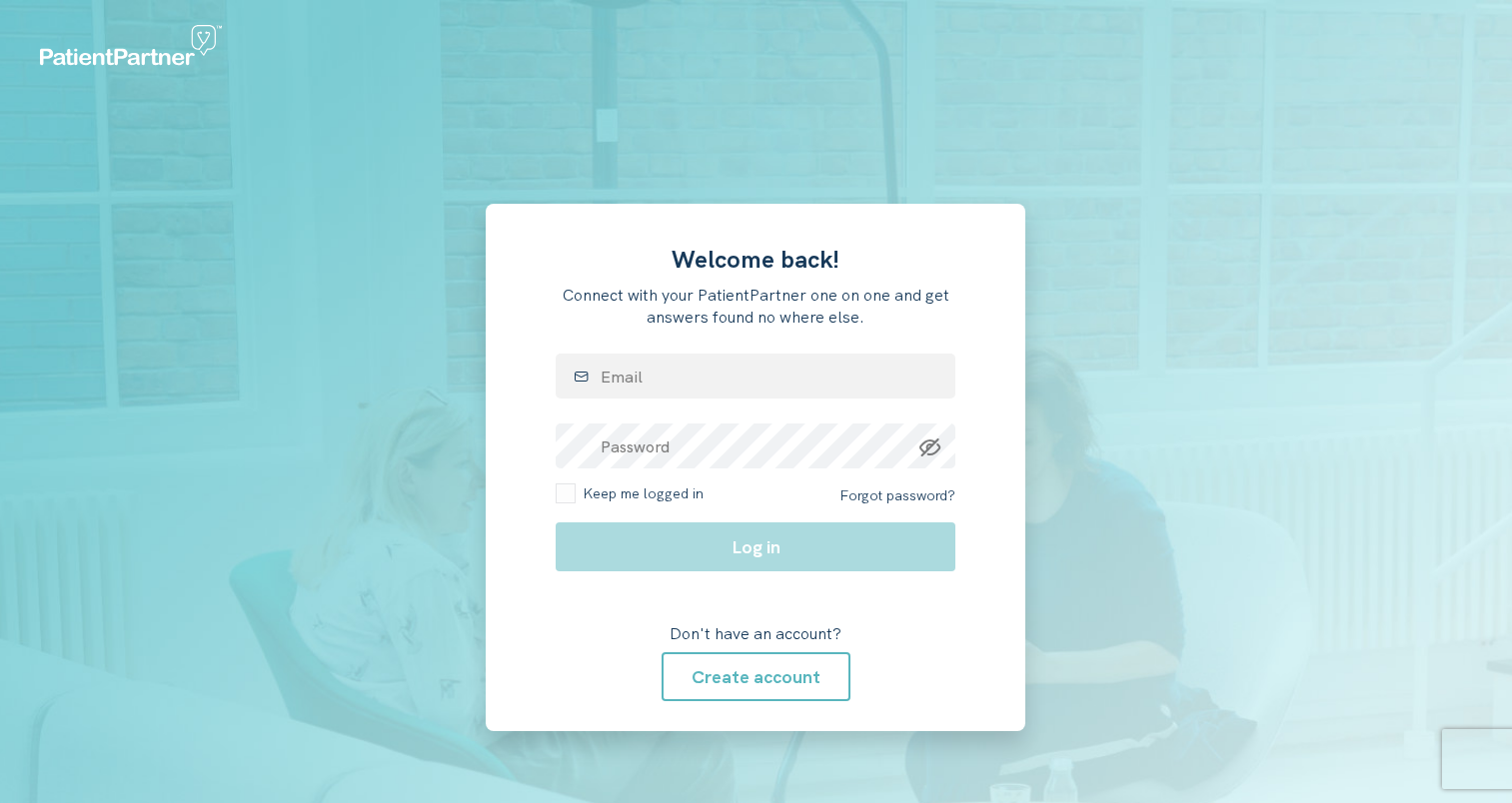 scroll, scrollTop: 0, scrollLeft: 0, axis: both 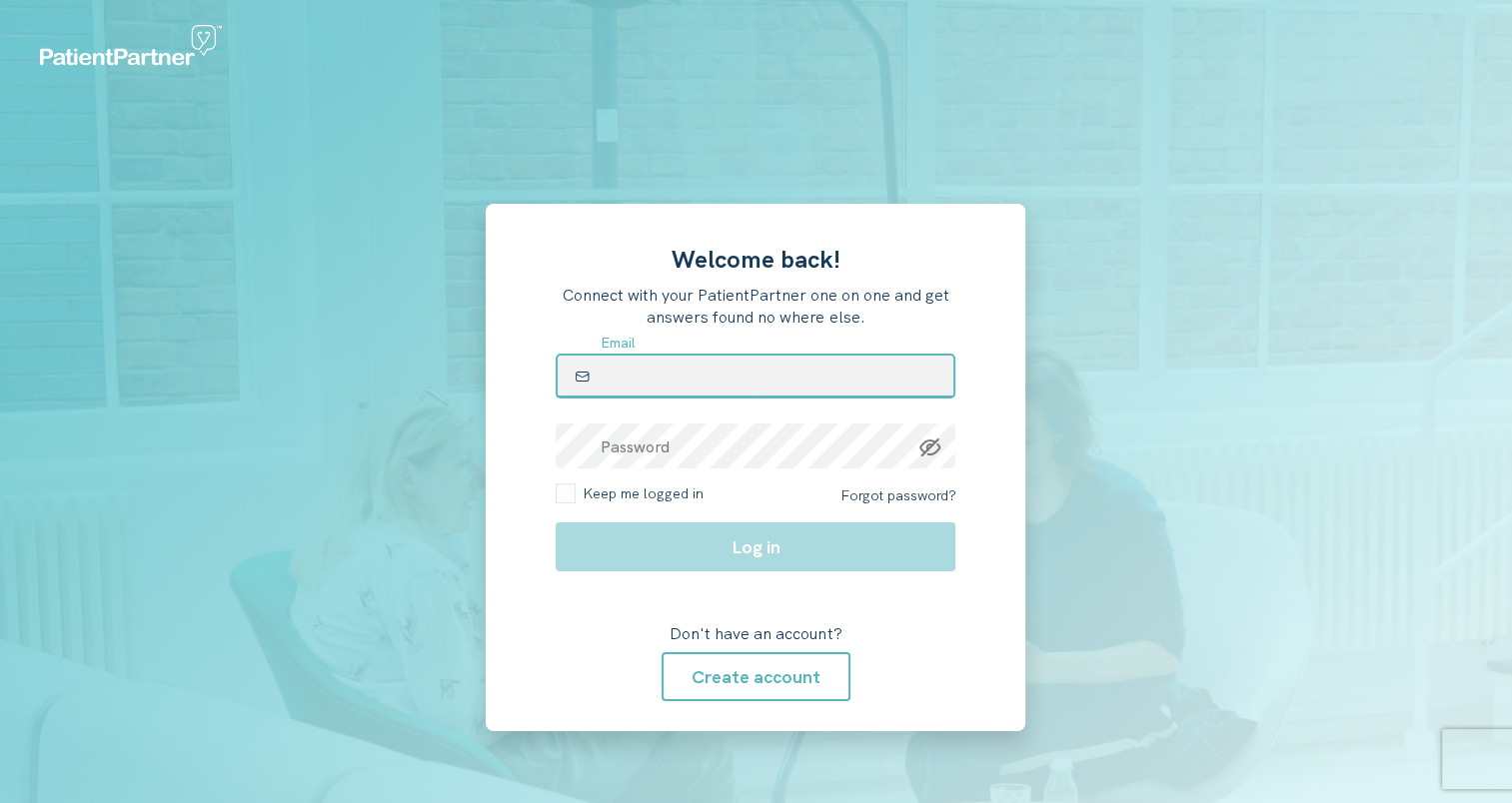 click at bounding box center [756, 376] 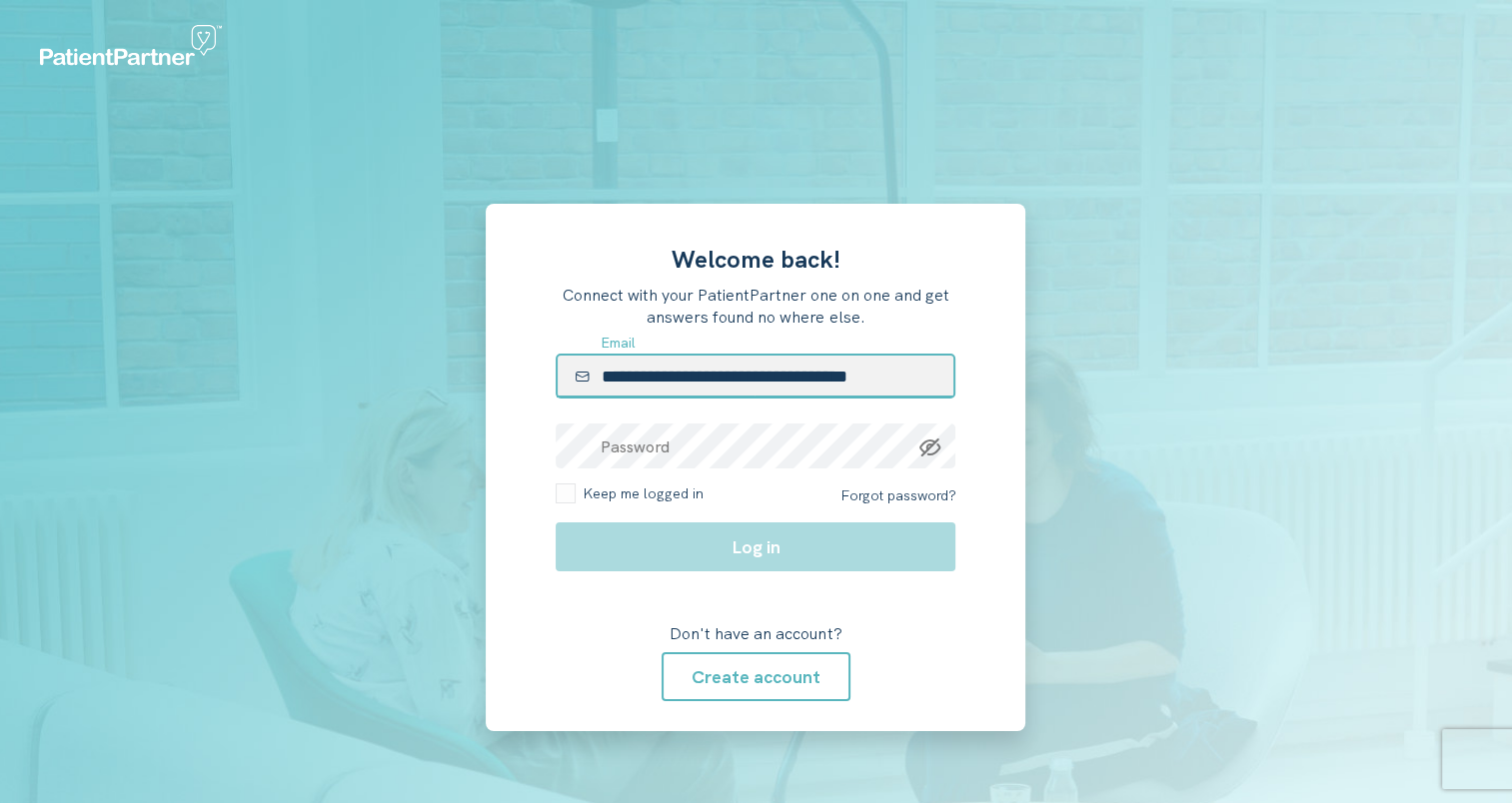 type on "**********" 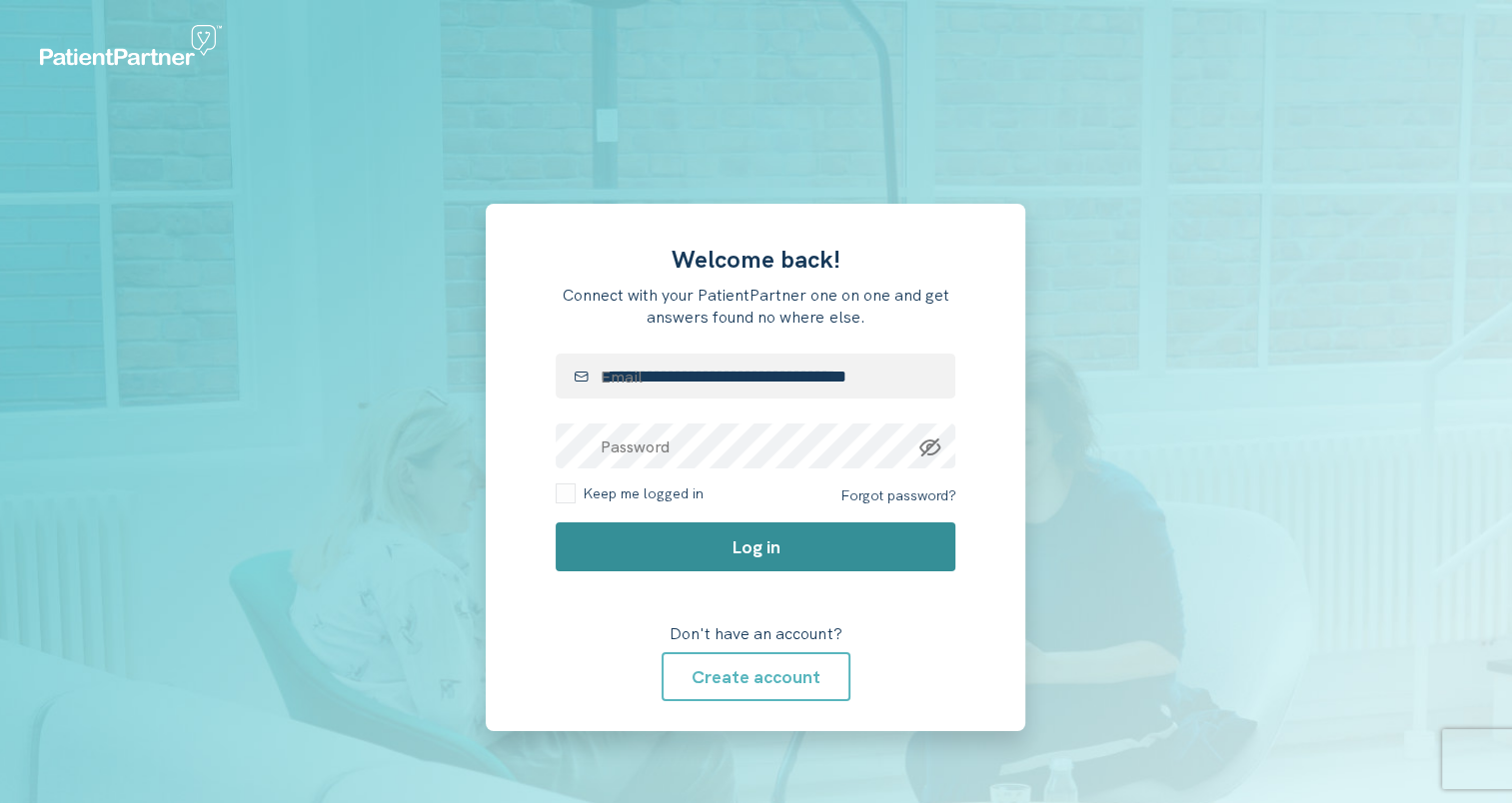 click on "Log in" 